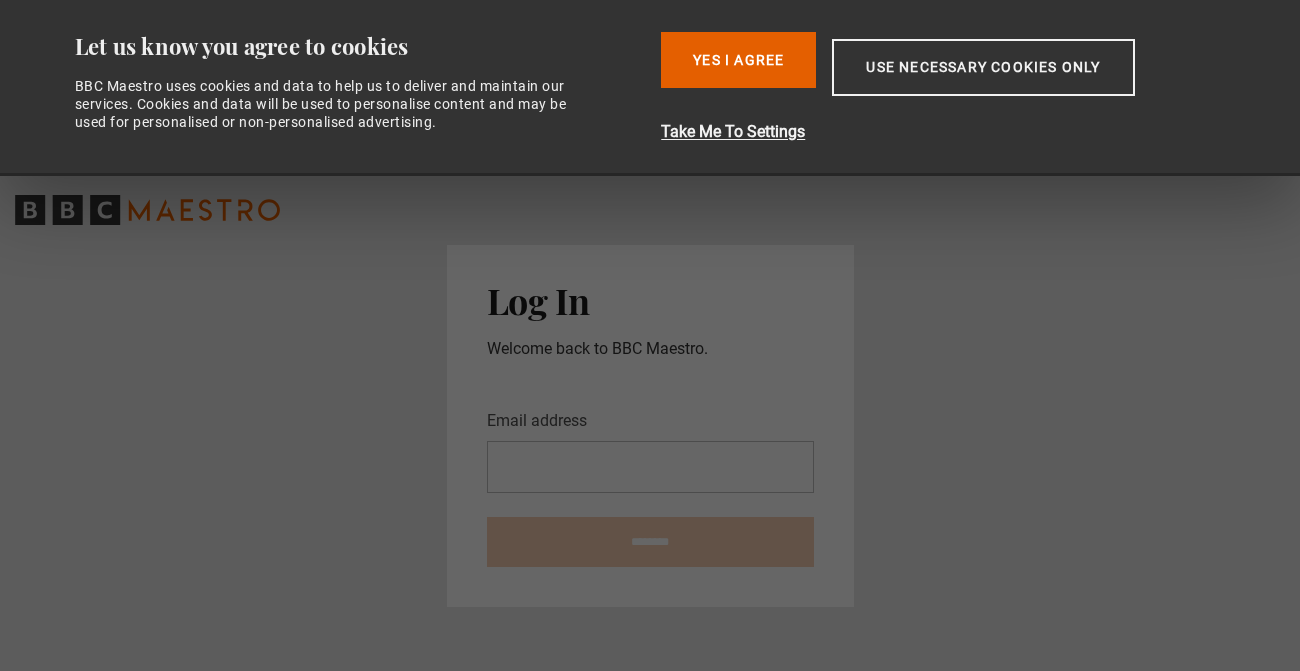 scroll, scrollTop: 0, scrollLeft: 0, axis: both 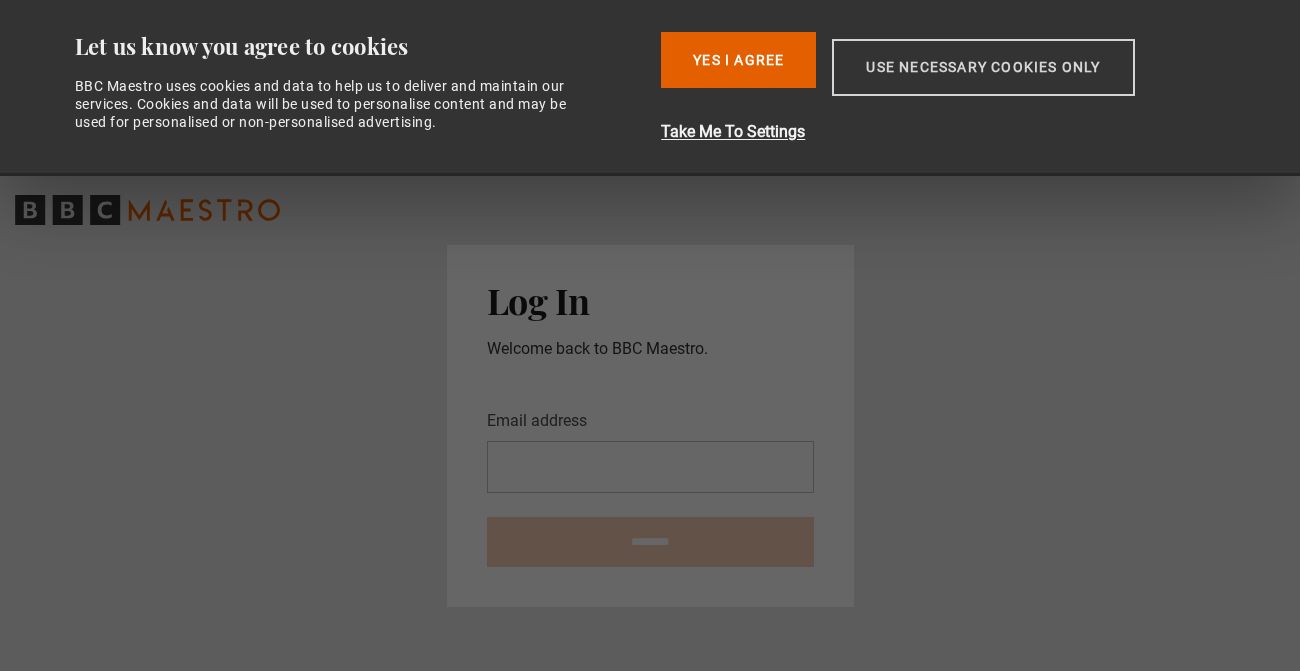 click on "Use necessary cookies only" at bounding box center [983, 67] 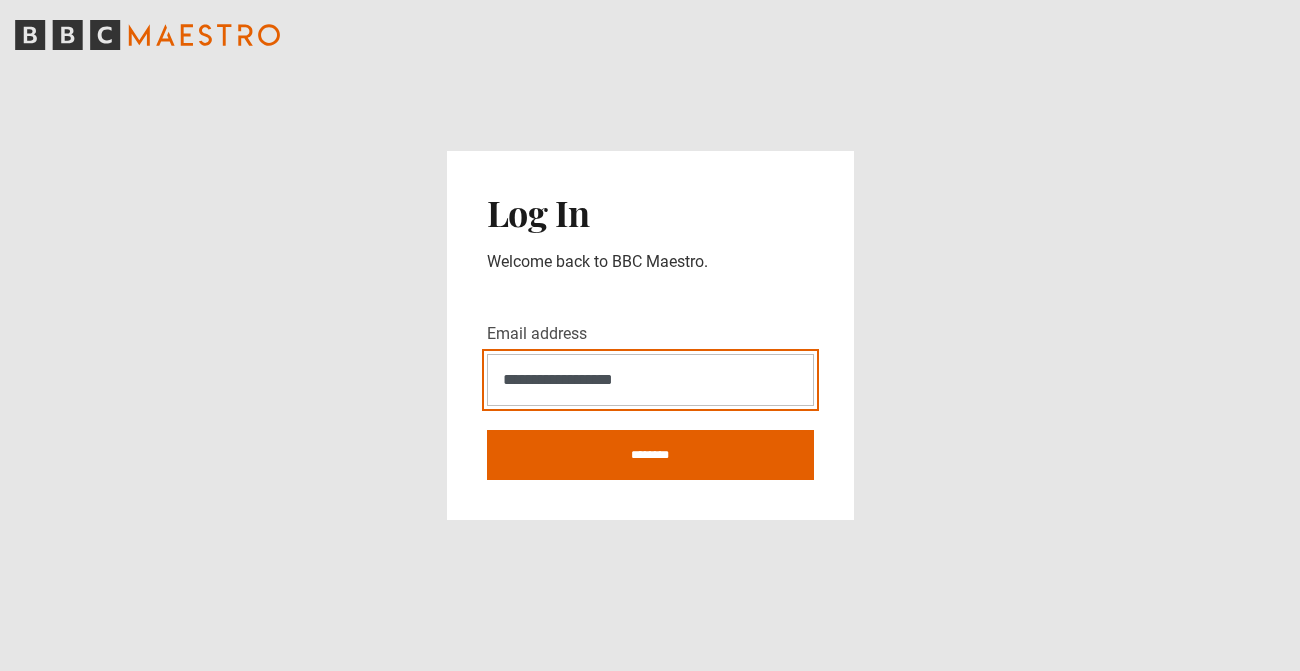 type on "**********" 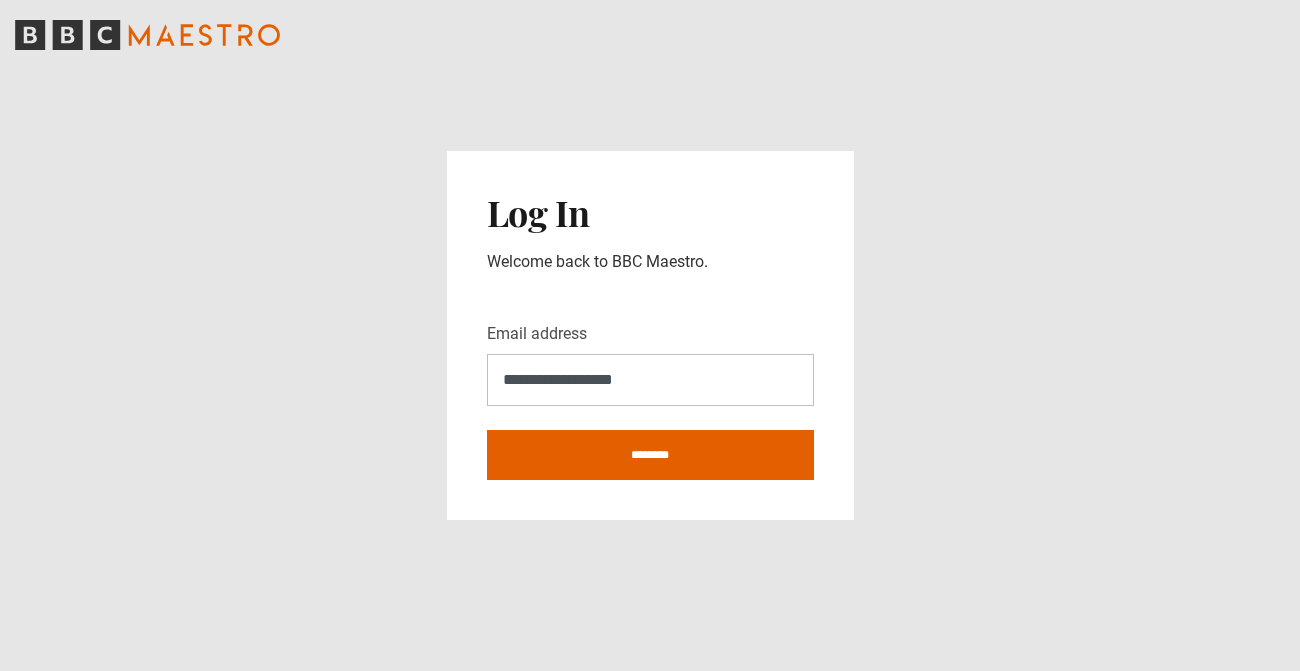 click on "**********" at bounding box center (650, 335) 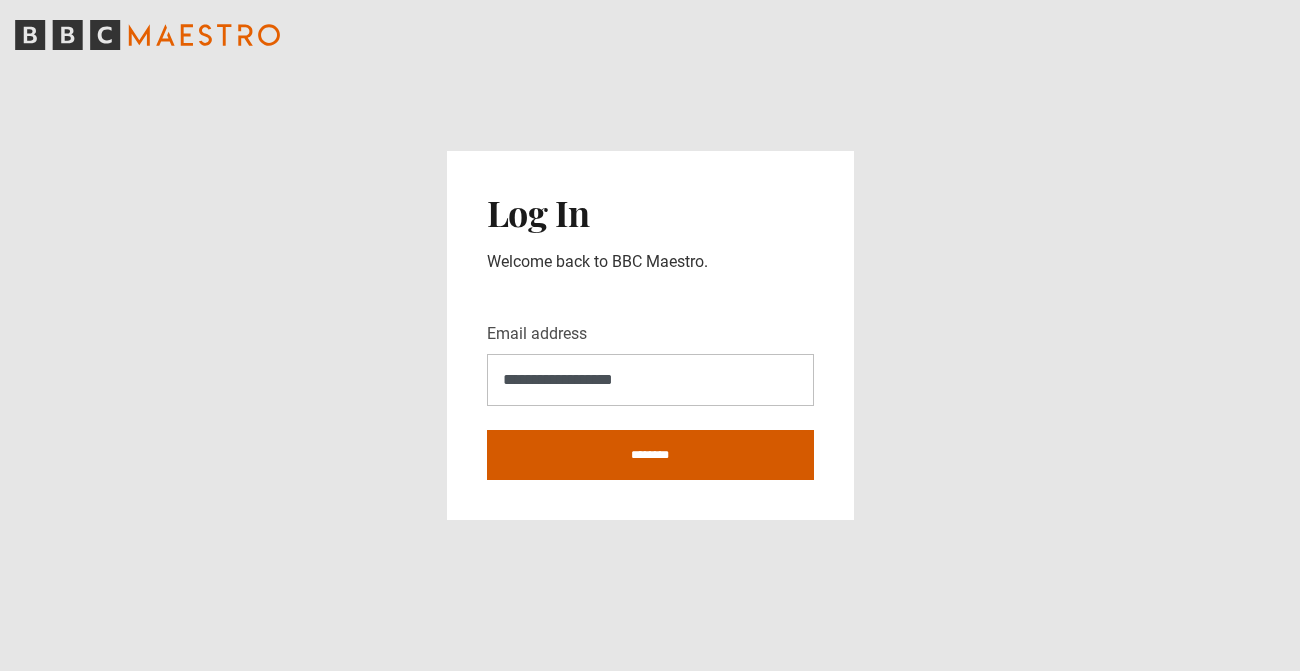 click on "********" at bounding box center (650, 455) 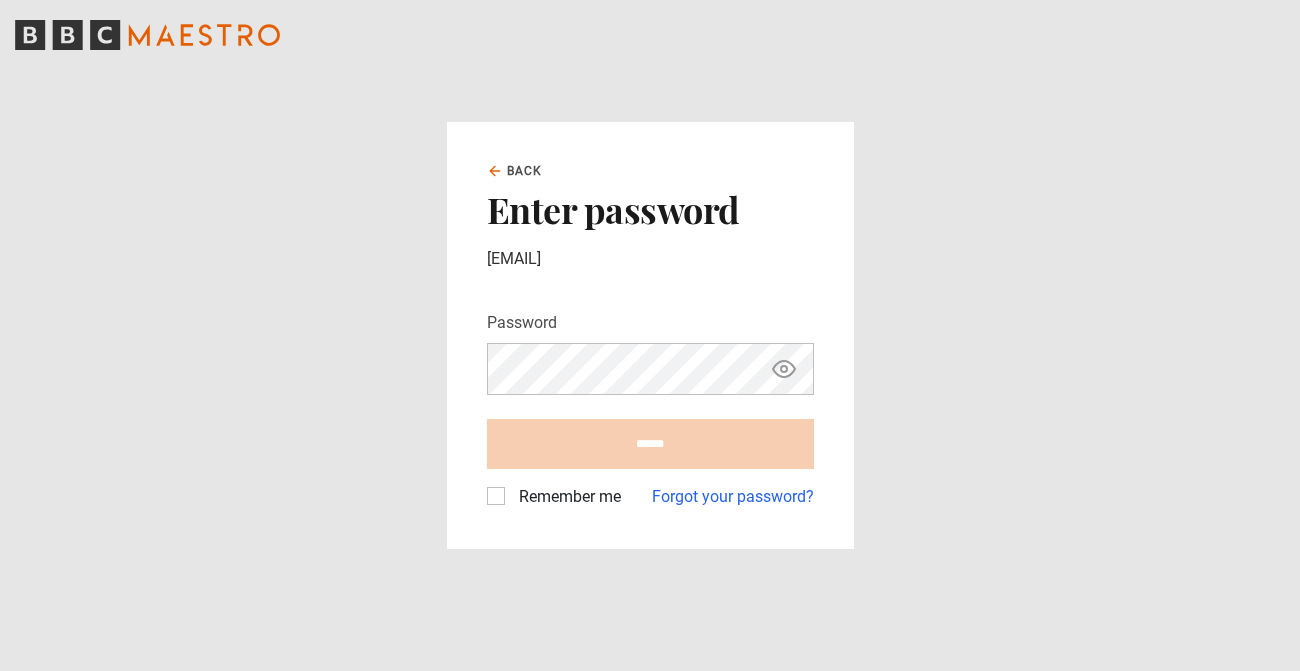 scroll, scrollTop: 0, scrollLeft: 0, axis: both 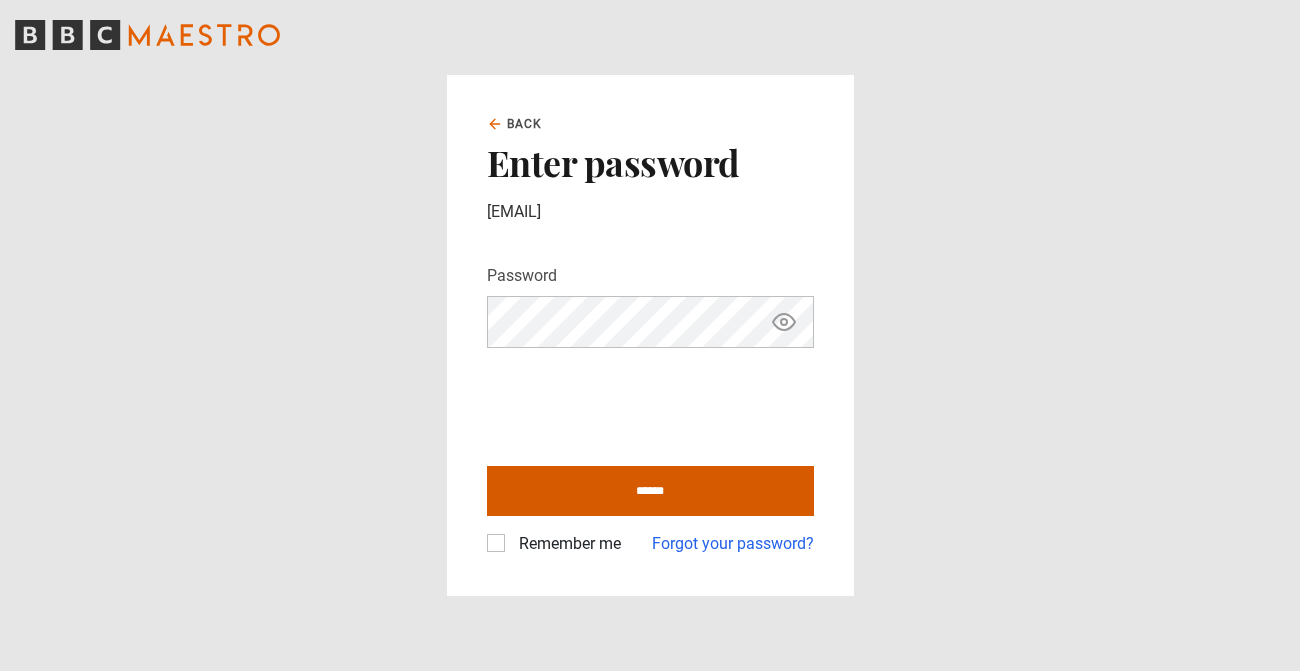 click on "******" at bounding box center (650, 491) 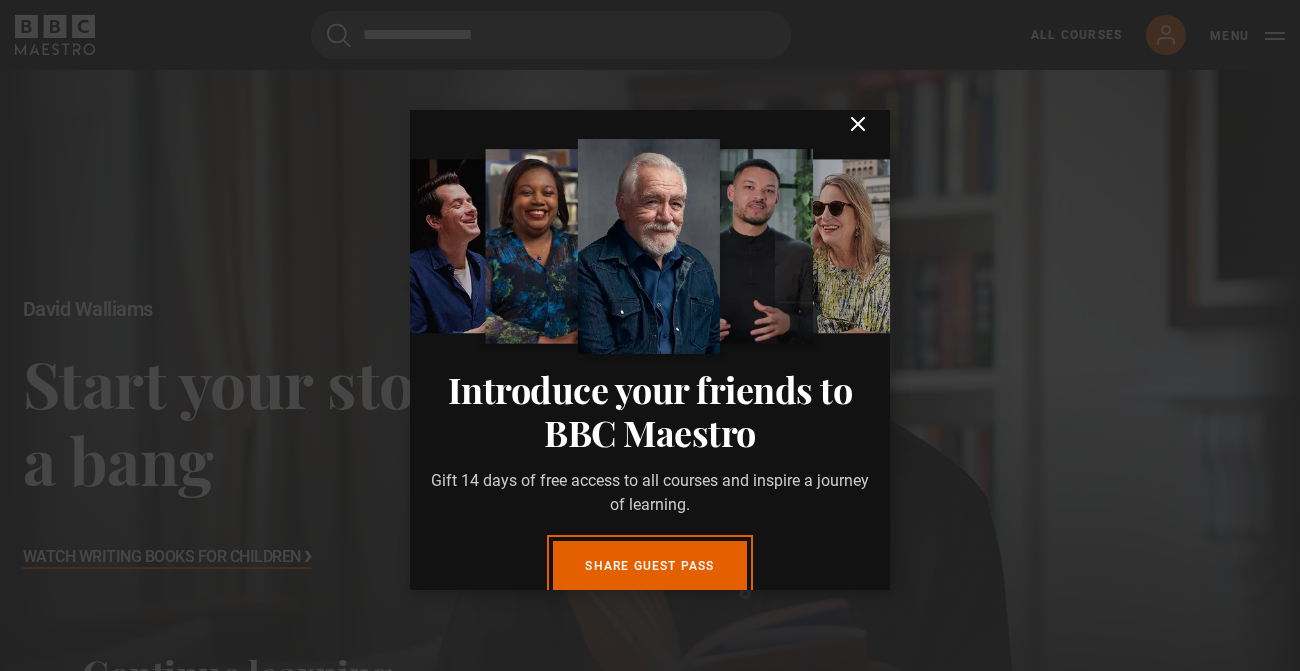 scroll, scrollTop: 0, scrollLeft: 0, axis: both 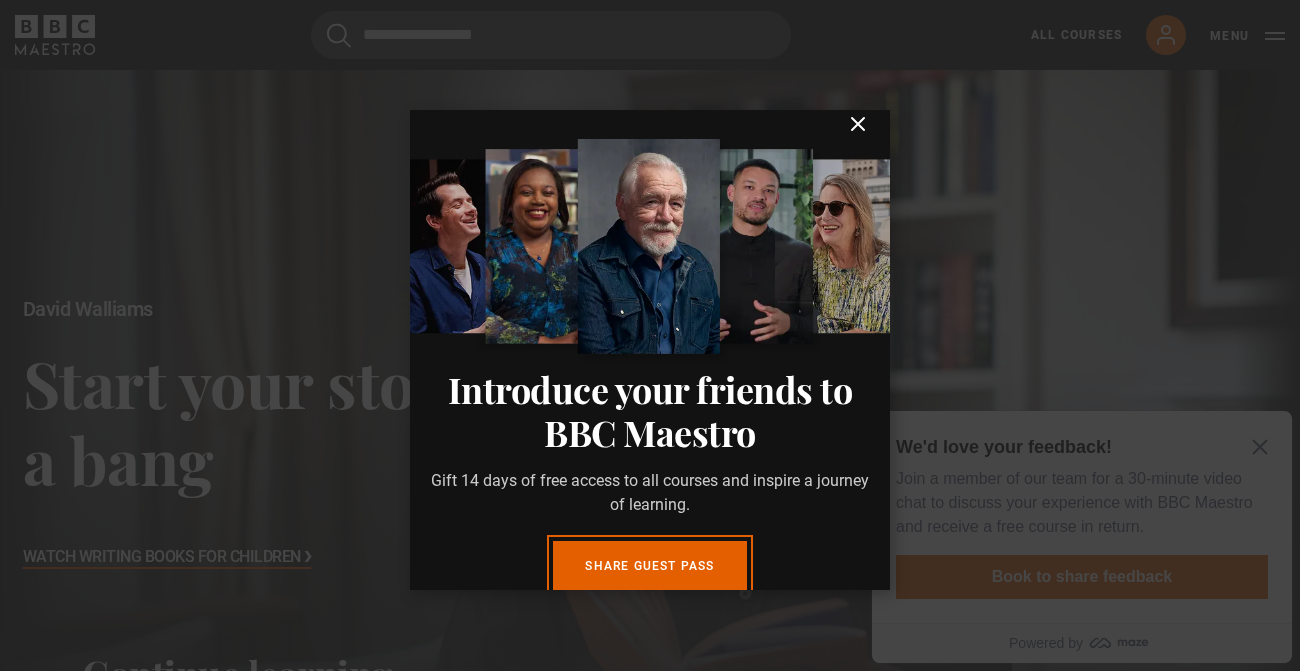 click 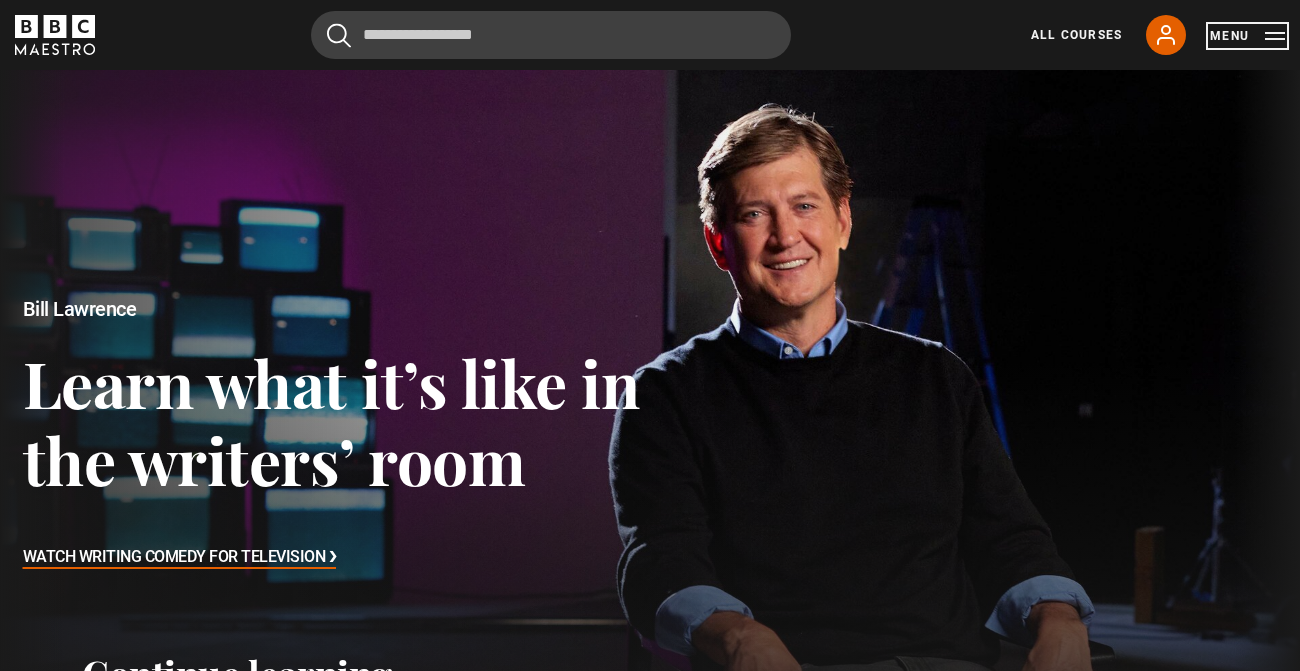 click on "Menu" at bounding box center [1247, 36] 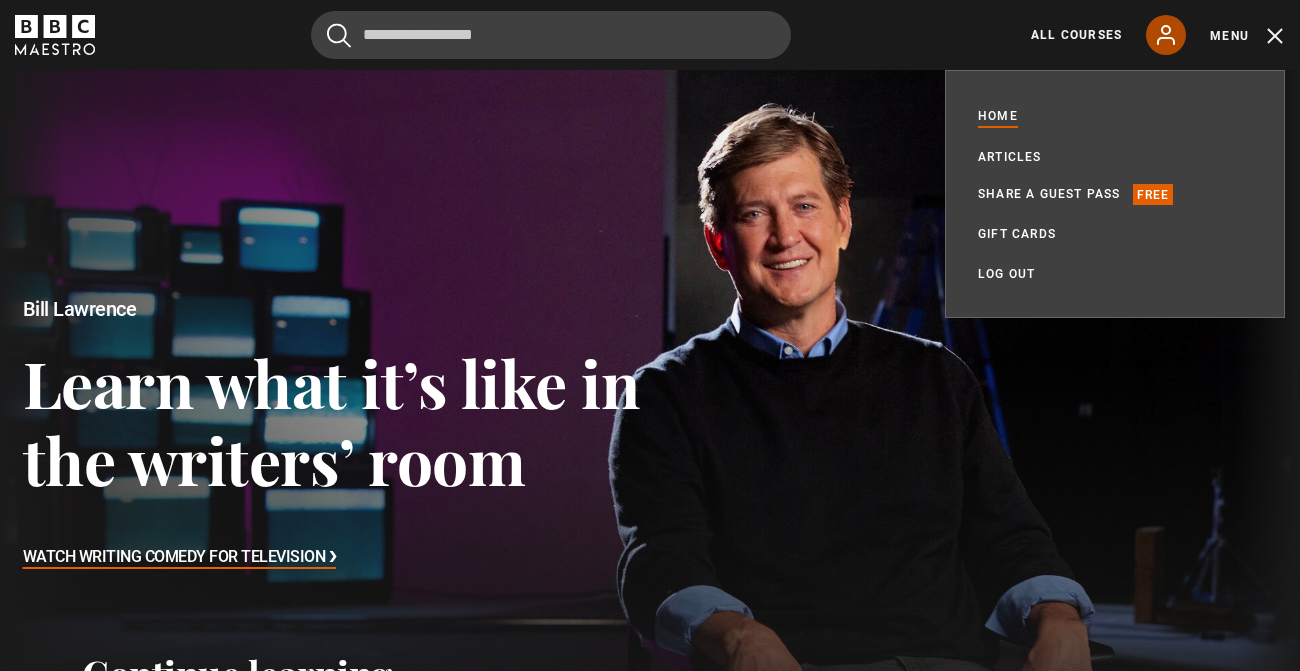 click 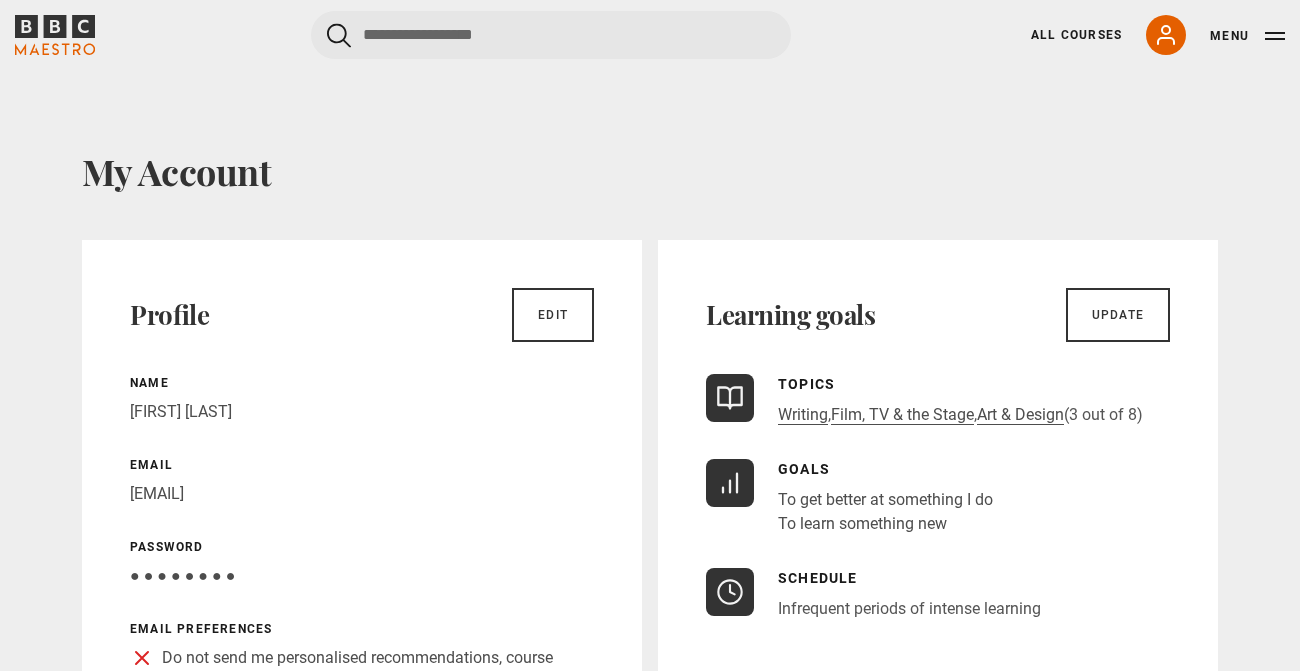 scroll, scrollTop: 0, scrollLeft: 0, axis: both 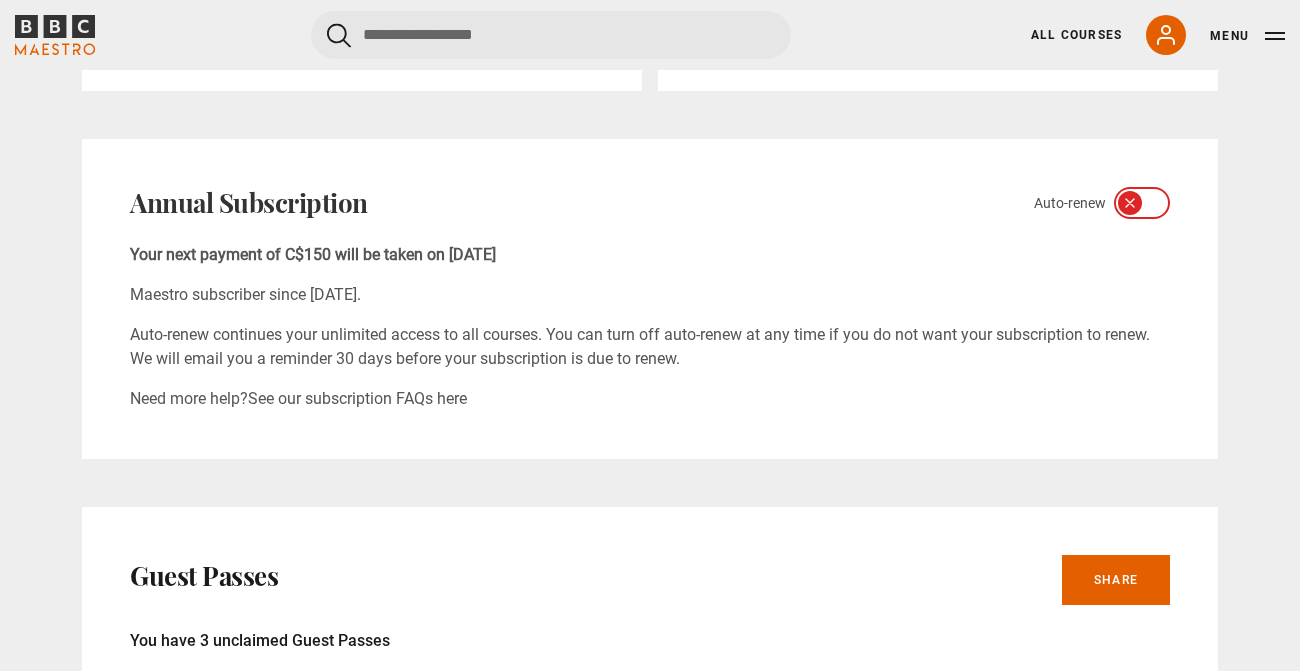 click 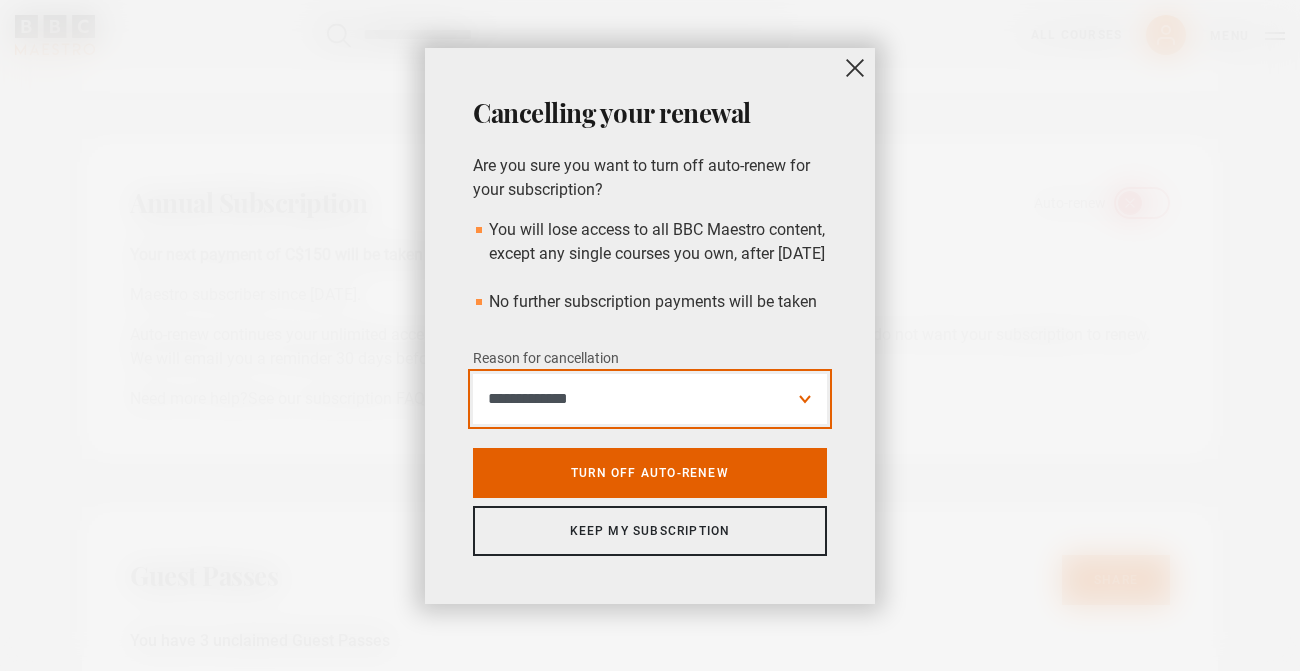 click on "**********" at bounding box center [650, 399] 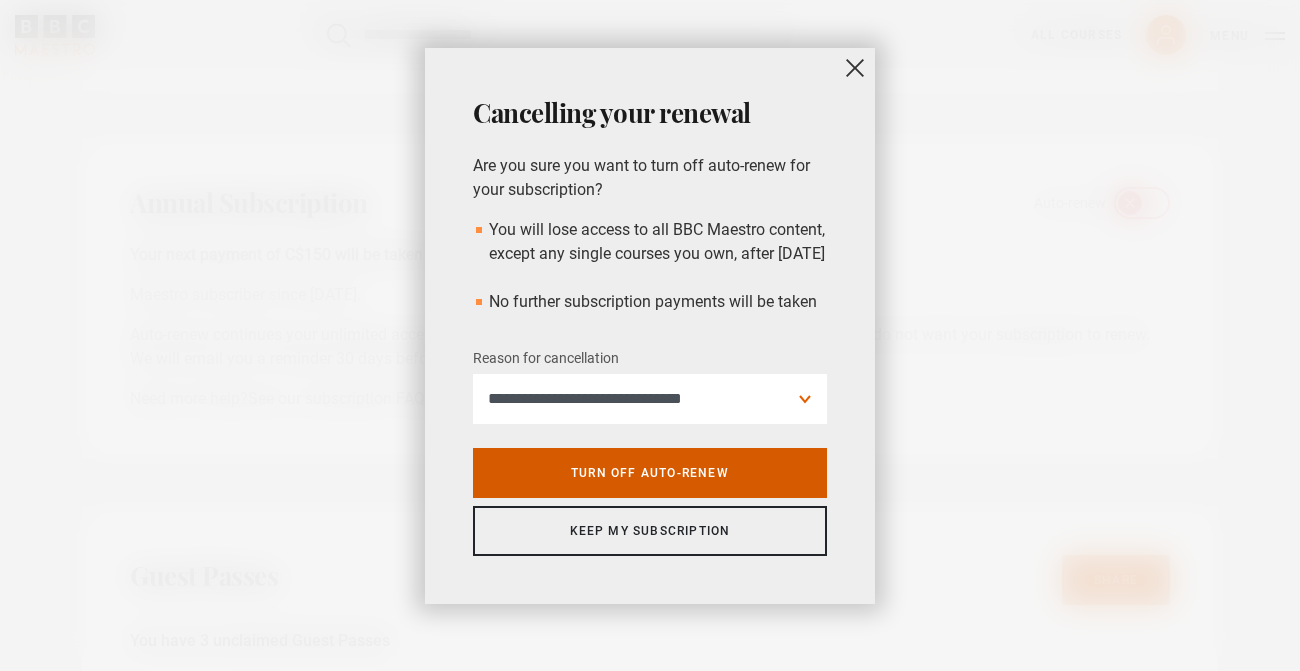 click on "Turn off auto-renew" at bounding box center [650, 473] 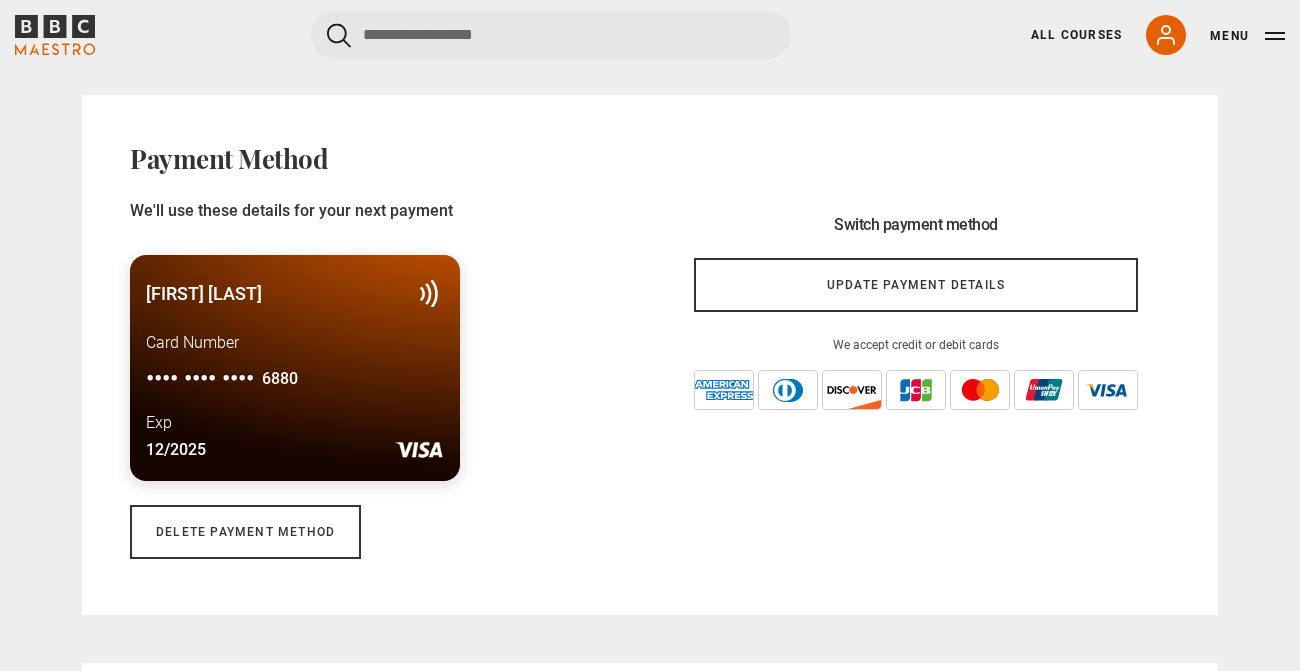 scroll, scrollTop: 1360, scrollLeft: 0, axis: vertical 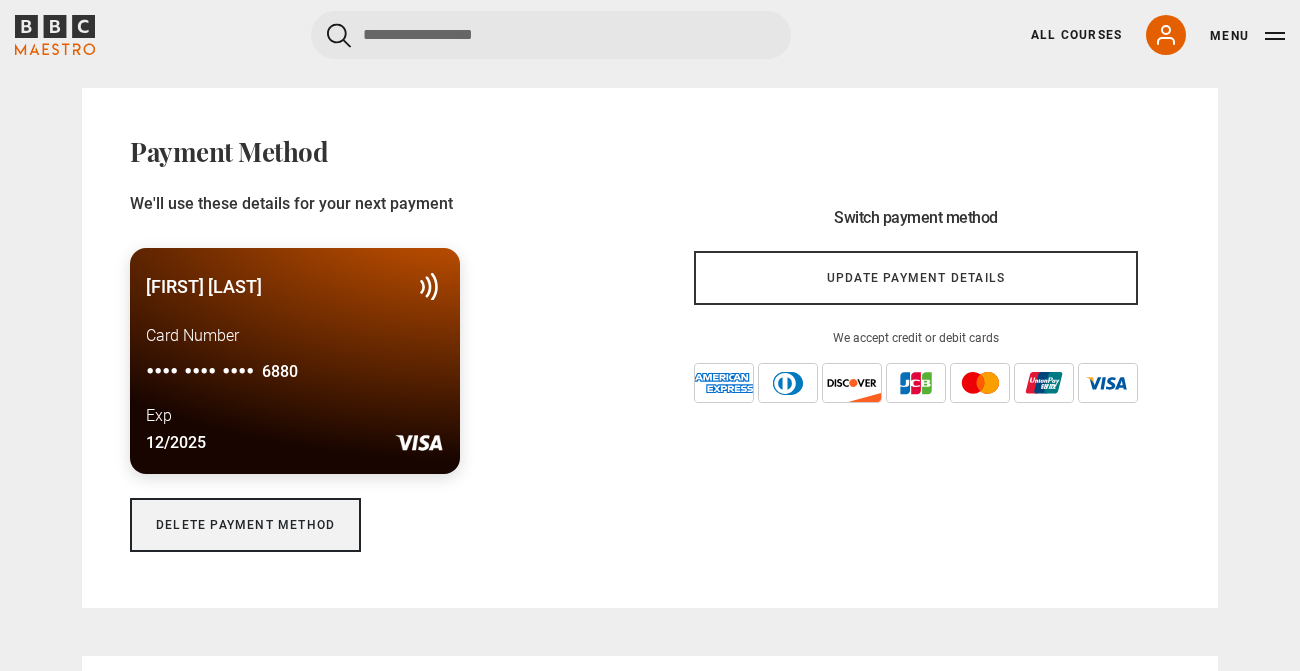click on "Delete payment method" at bounding box center (245, 525) 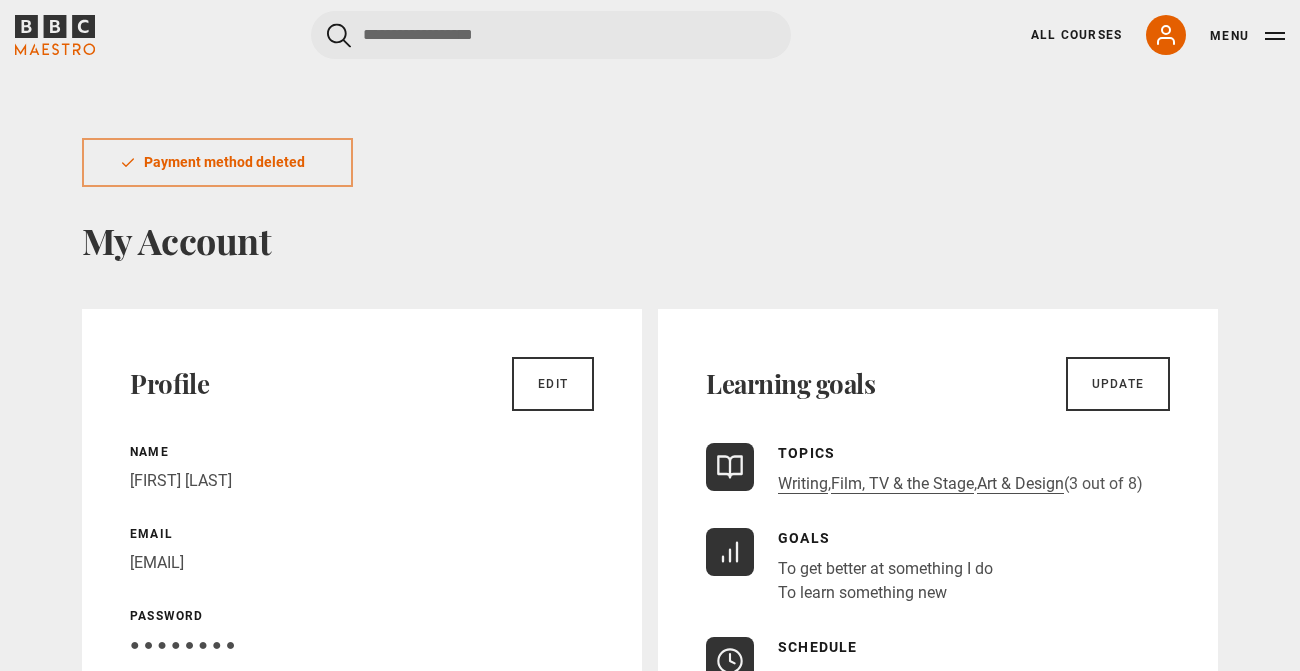 scroll, scrollTop: 0, scrollLeft: 0, axis: both 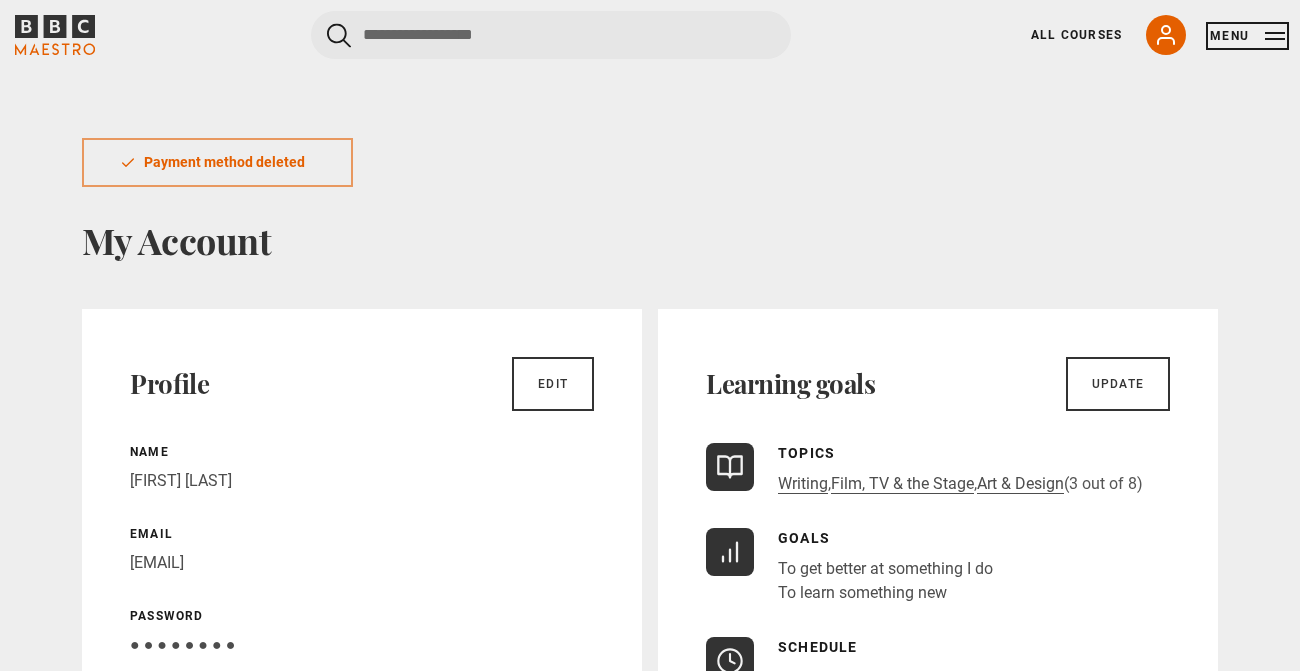 click on "Menu" at bounding box center [1247, 36] 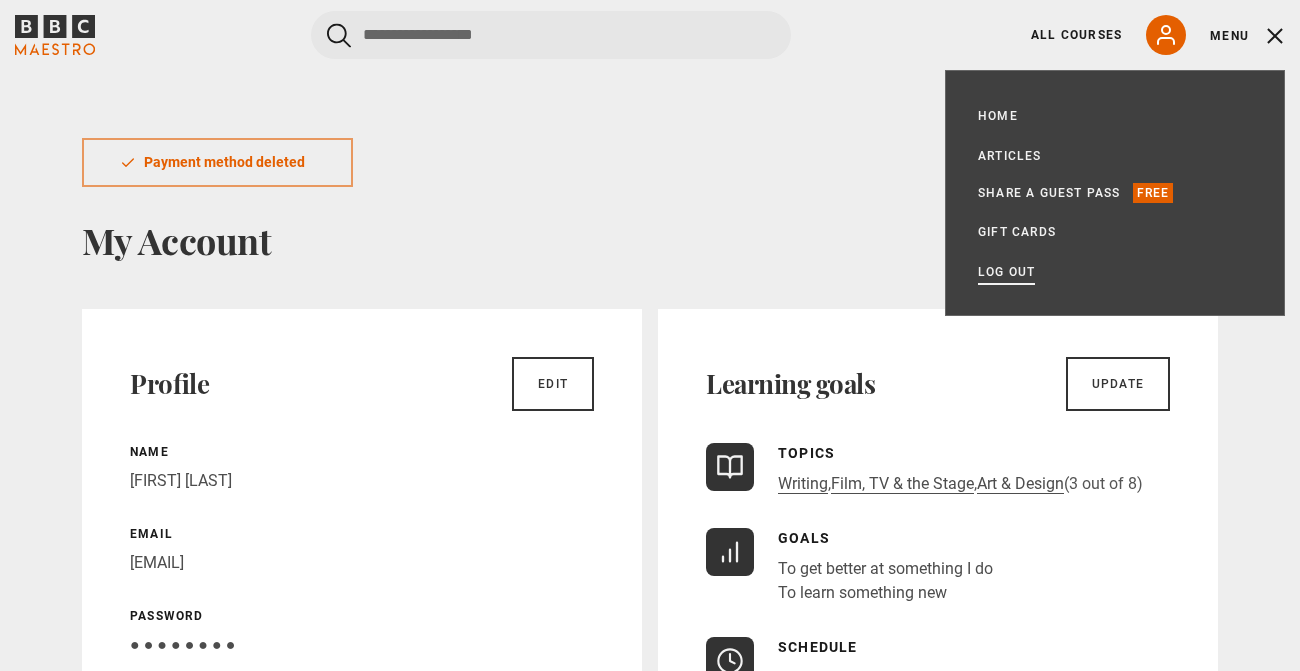click on "Log out" at bounding box center (1006, 272) 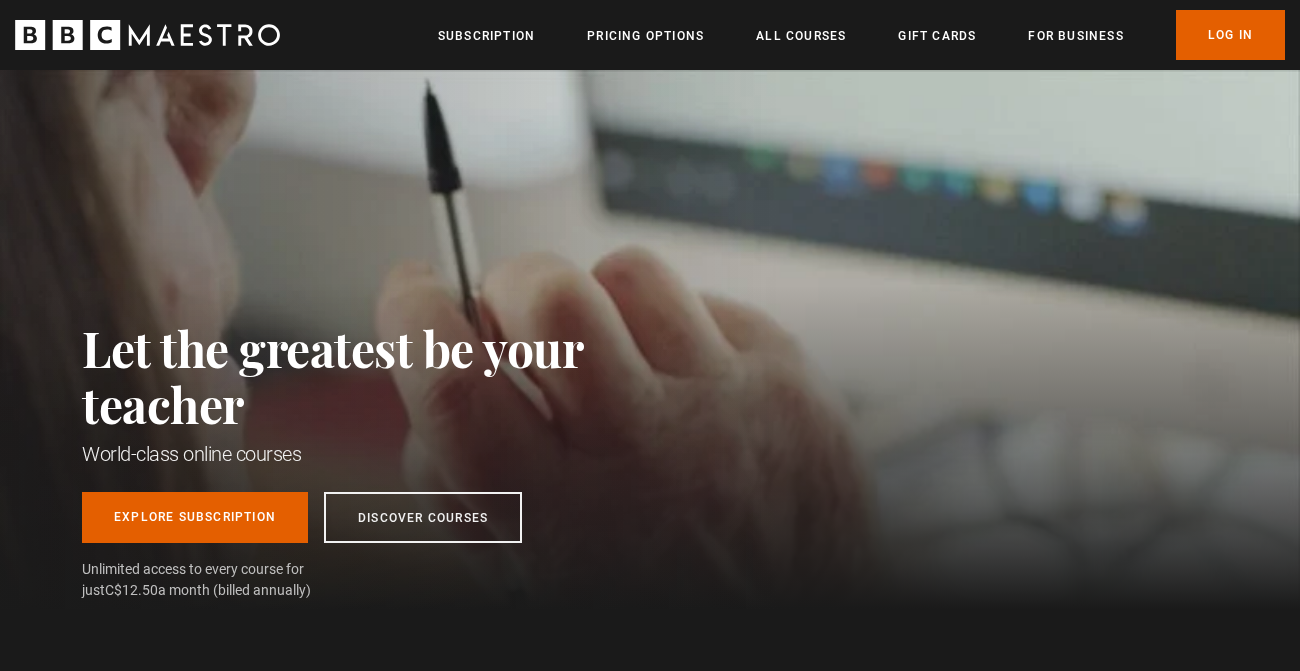 scroll, scrollTop: 0, scrollLeft: 0, axis: both 